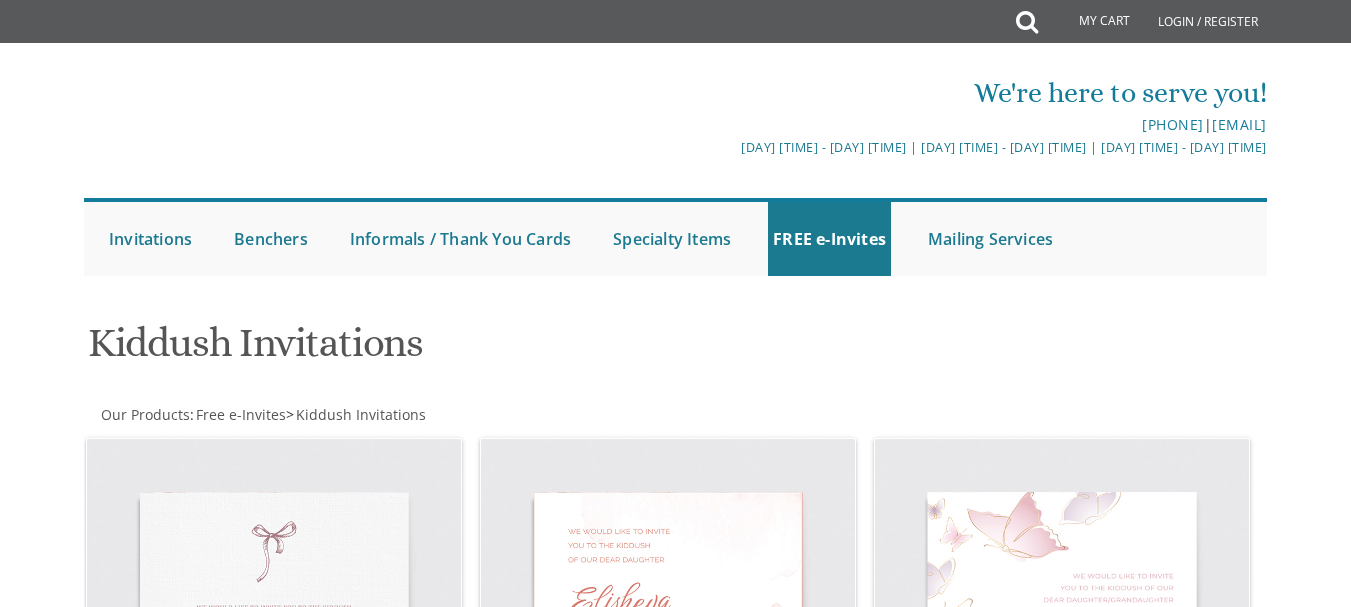 scroll, scrollTop: 885, scrollLeft: 0, axis: vertical 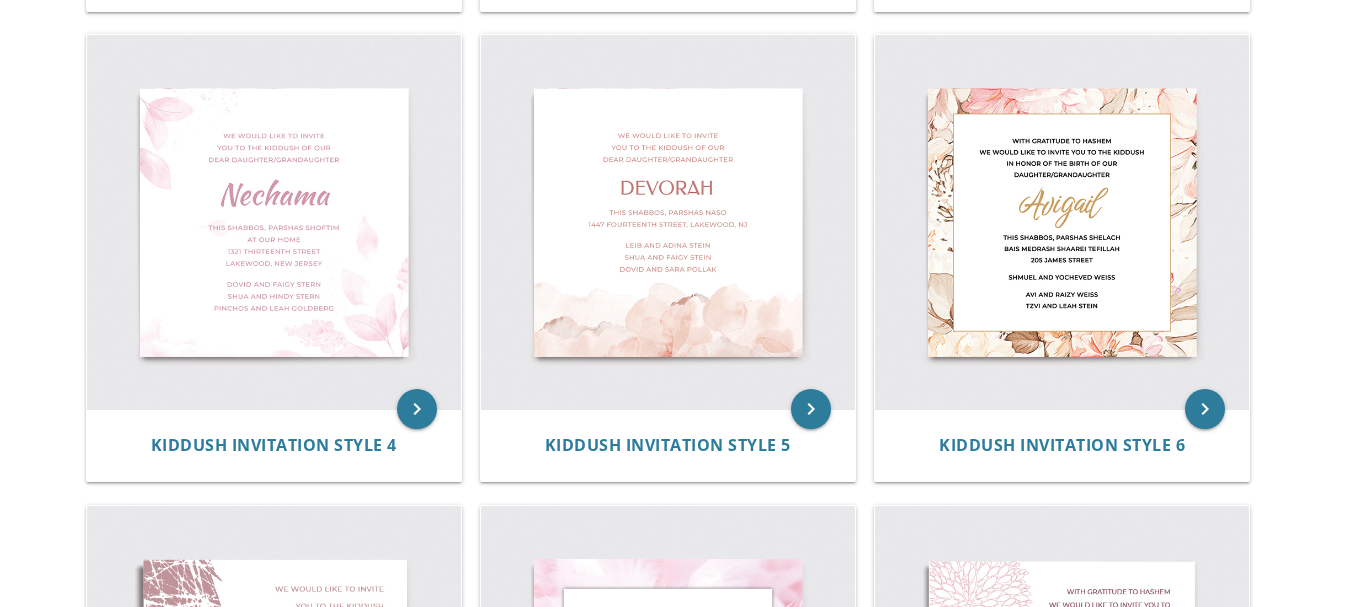 click on "My Cart
Total:
View Cart   Item(s)
Submit
My Cart
Total:
View Cart   Item(s)
Login / Register" at bounding box center (675, -571) 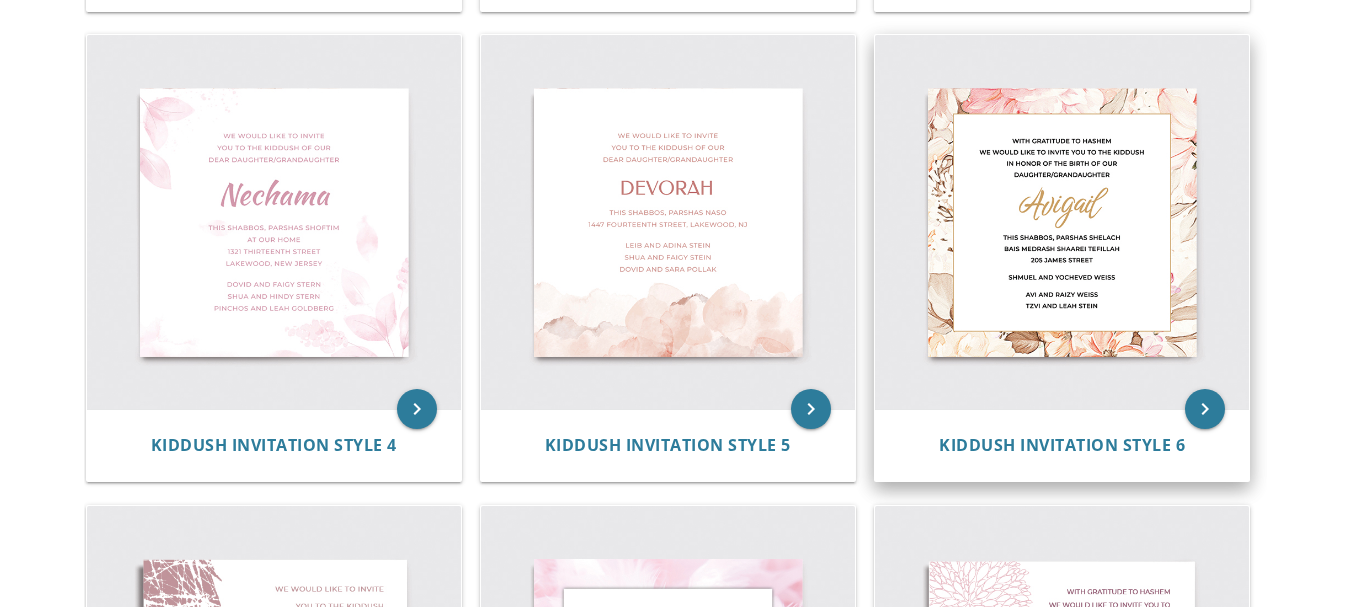 click at bounding box center [1062, 222] 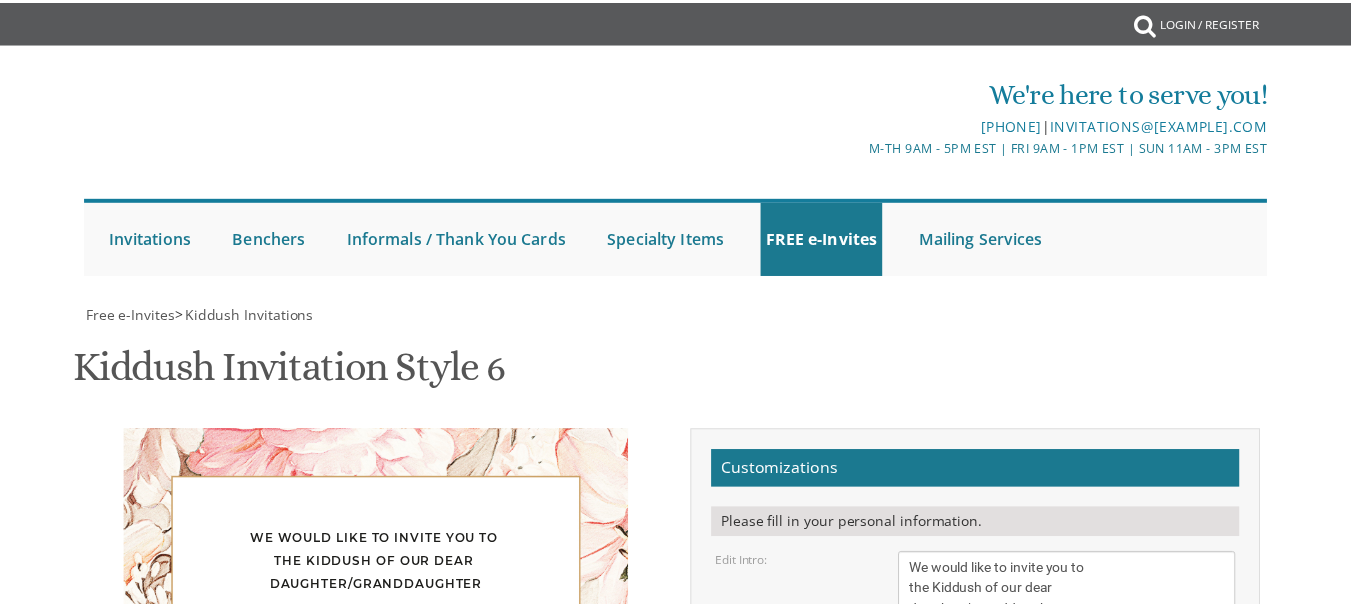 scroll, scrollTop: 0, scrollLeft: 0, axis: both 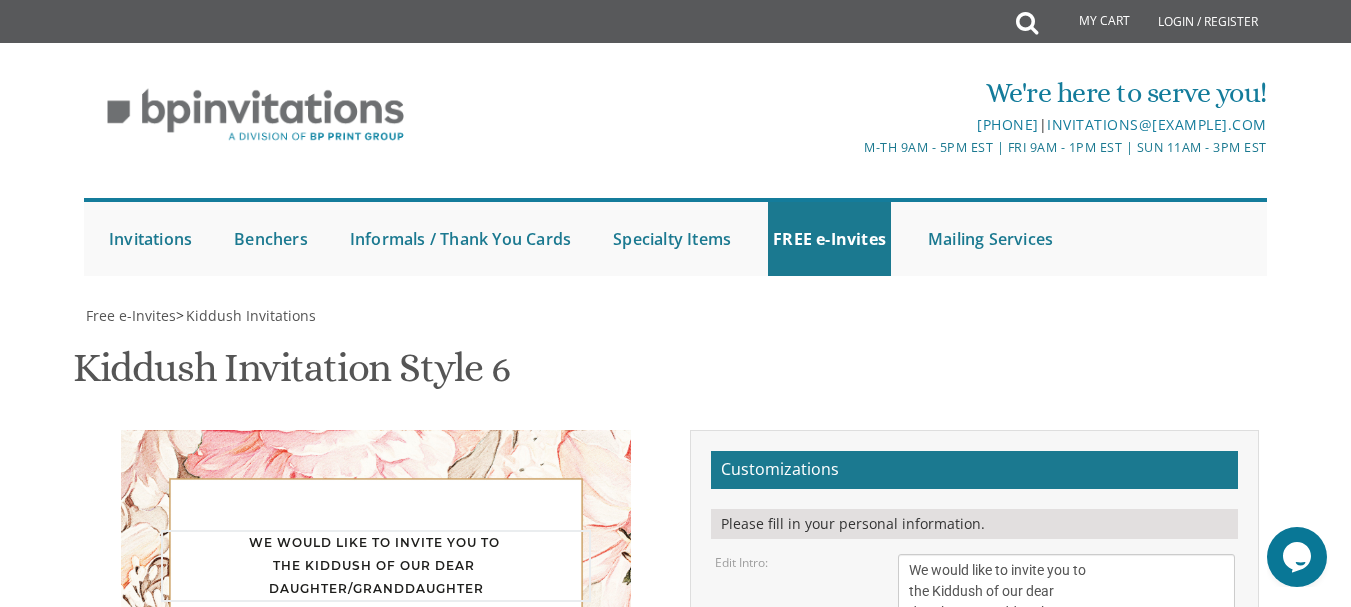 drag, startPoint x: 910, startPoint y: 178, endPoint x: 1151, endPoint y: 224, distance: 245.35077 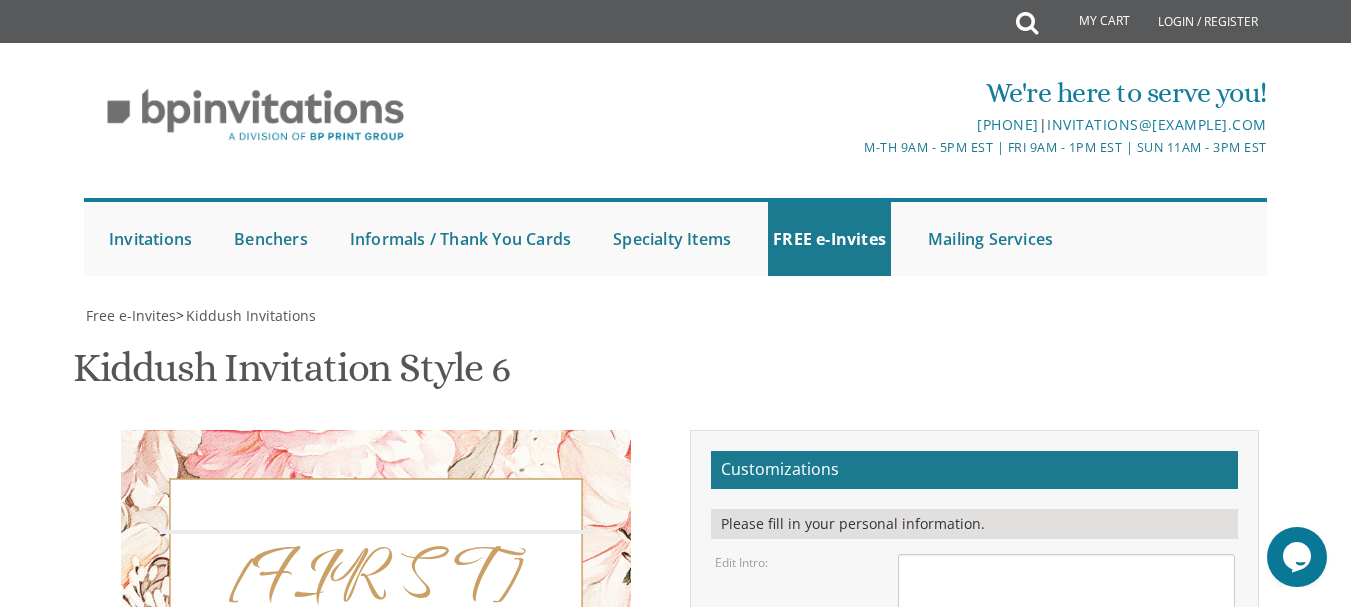 paste on ""אודה ה' מאוד בפי ובתוך רבים אהללנו"
מתוך שבח והודאה להשי  ת
באתי בקריאה של חיבה
לכל אוהבי וידידי לקחת חבל בשמחתי, ולהשתתף בשמחת
הקידושה רבה
לרגל השמחה השרויה במעוני
בהולדת בתי תחי'
למזל טוב
שתתקיים בע"ה
בשב"ק פרשת דברים
בביהמ"ד מאור יצחק
[NUMBER] [STREET]
שחרית בשעה 9:15
אשמח מאד לקבל את פניכם, וה' הטוב יתן שמחות גם במעונכם,
ותזכו לכל טוב עד ביאת גואל בב"א
ידידכם מוקירכם
[FIRST] [LAST]
בן ר׳ מנחם מענדל ני׳׳ו
וחתן ר׳ בן ציון בלום ז׳׳ל" 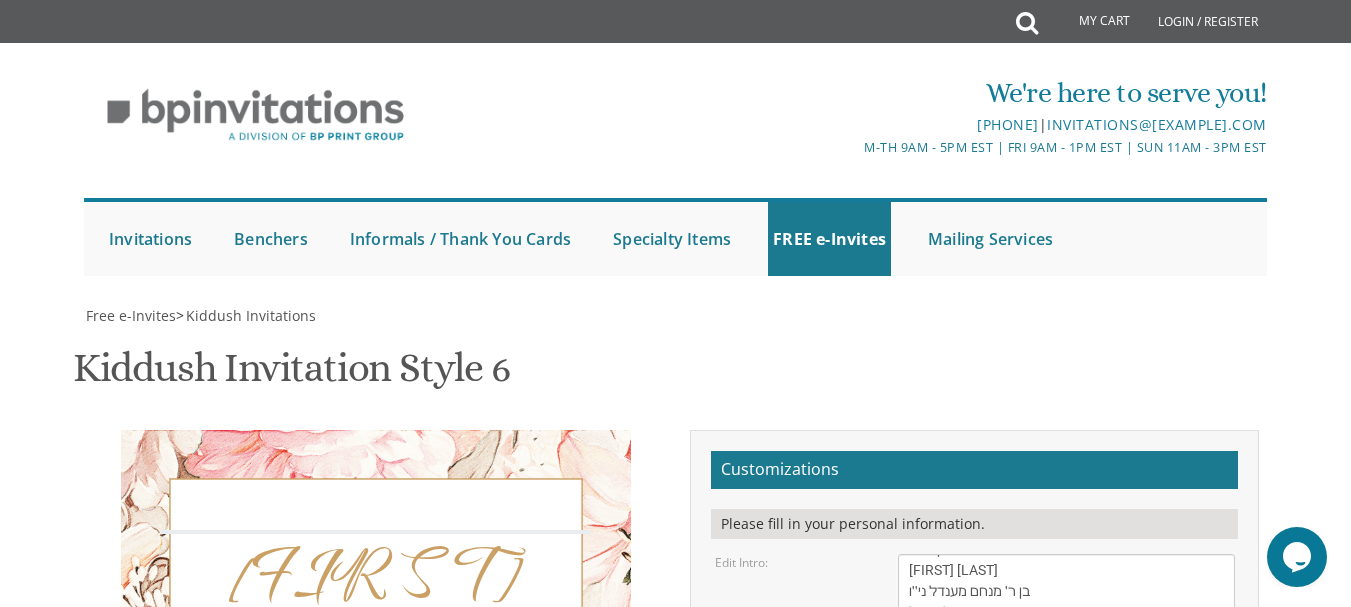 scroll, scrollTop: 420, scrollLeft: 0, axis: vertical 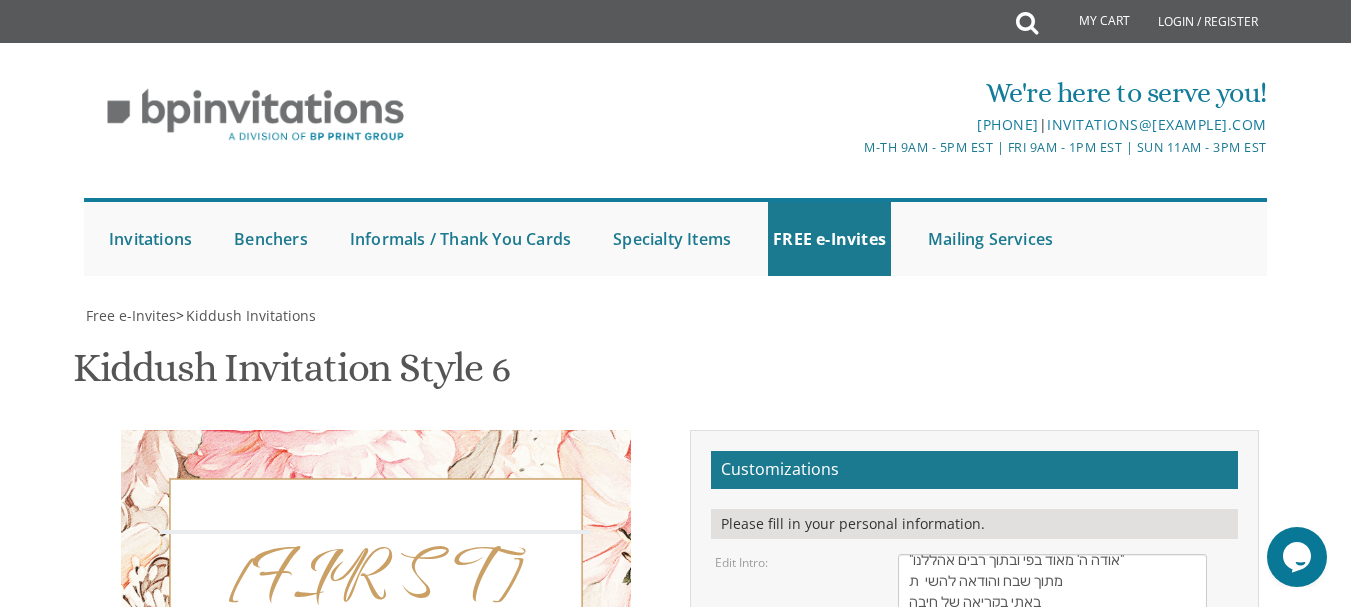 drag, startPoint x: 1232, startPoint y: 236, endPoint x: 1205, endPoint y: 646, distance: 410.88806 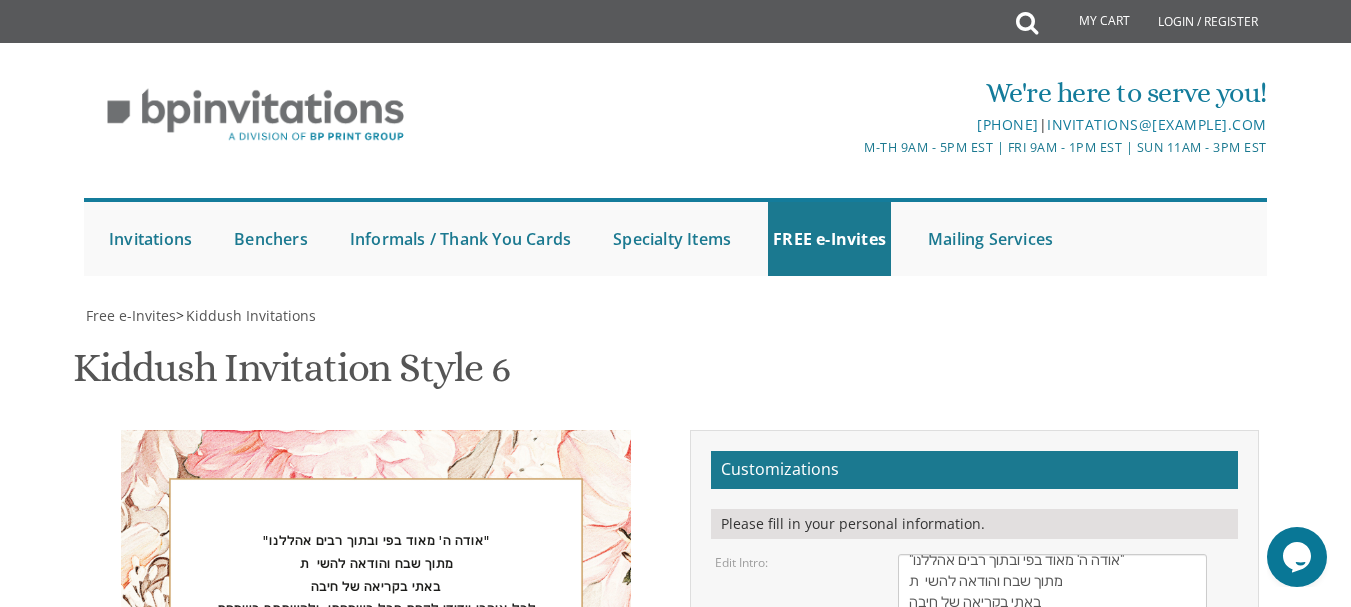 drag, startPoint x: 964, startPoint y: 48, endPoint x: 901, endPoint y: 51, distance: 63.07139 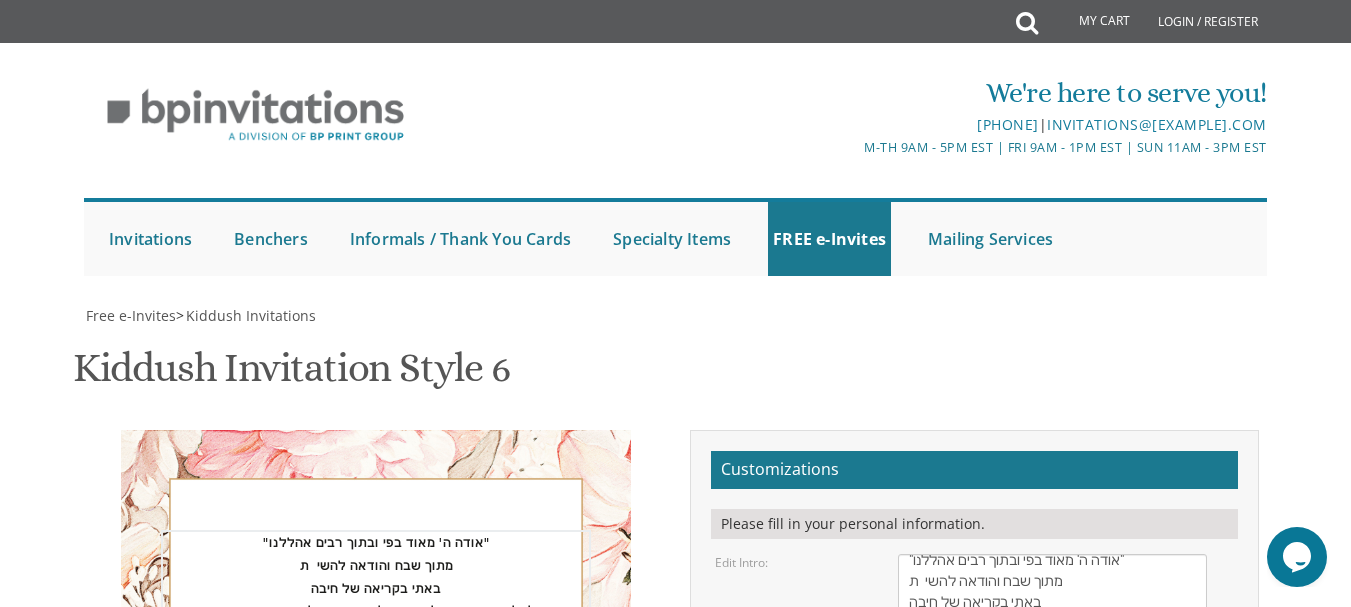 click on "We would like to invite you to
the Kiddush of our dear
daughter/granddaughter" at bounding box center [1052, 796] 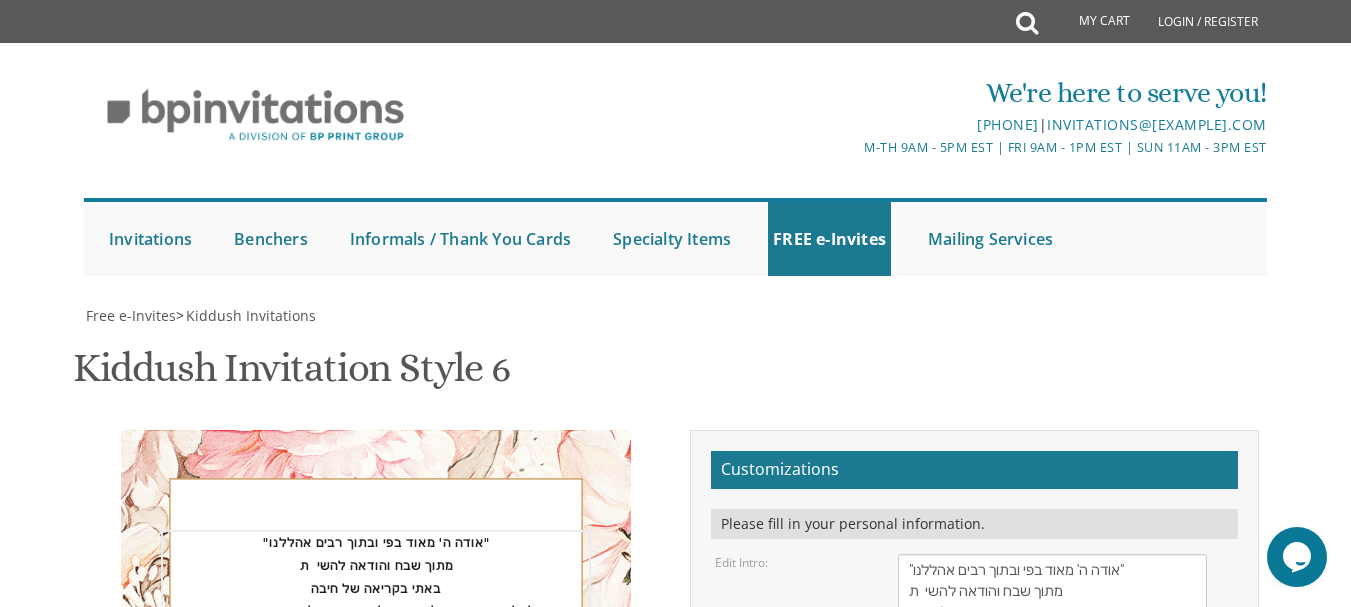 scroll, scrollTop: 0, scrollLeft: 0, axis: both 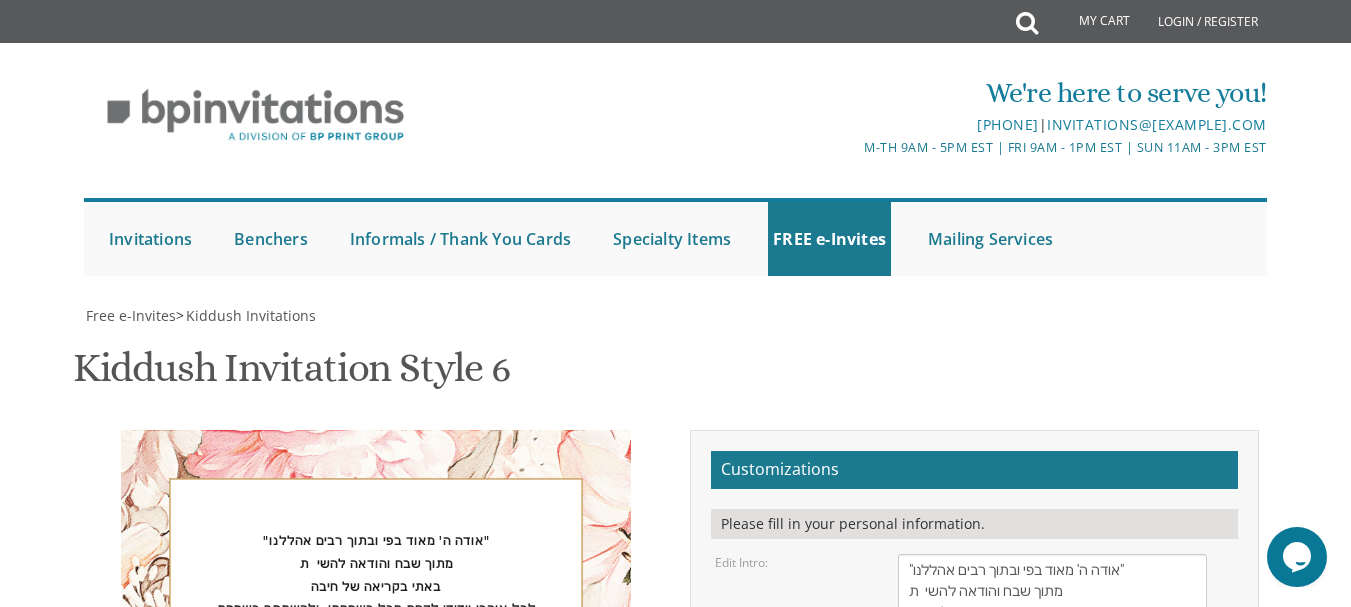 paste on "[FIRST] [LAST]" 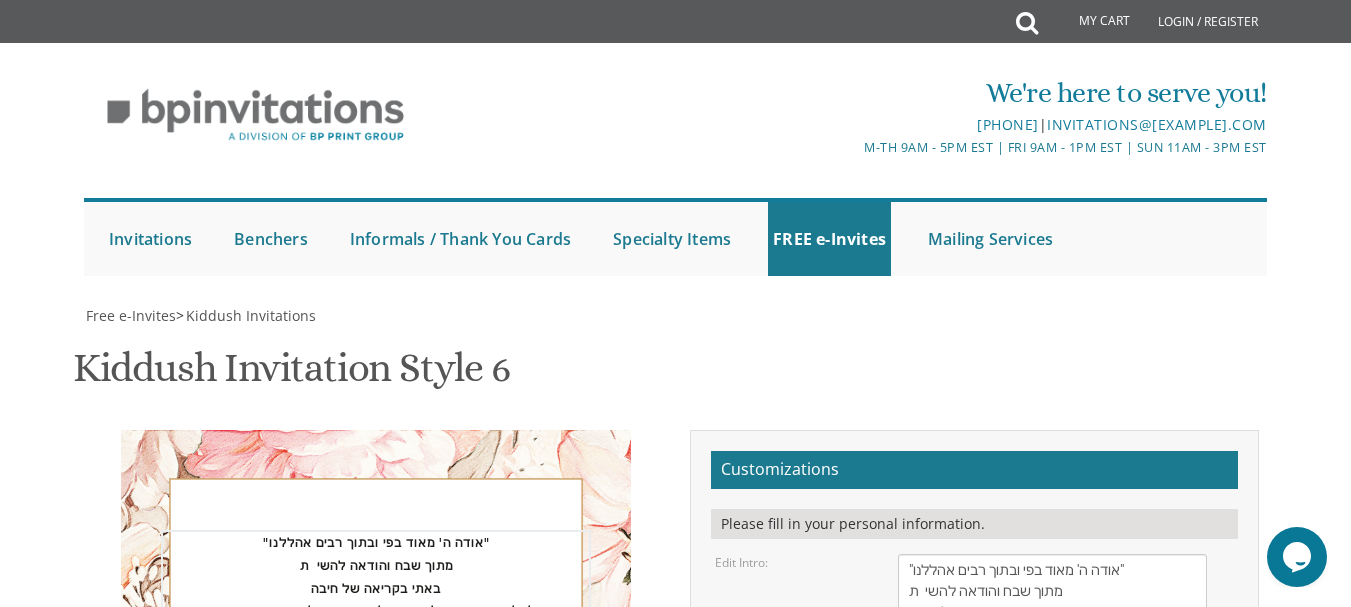 drag, startPoint x: 1052, startPoint y: 221, endPoint x: 1037, endPoint y: 196, distance: 29.15476 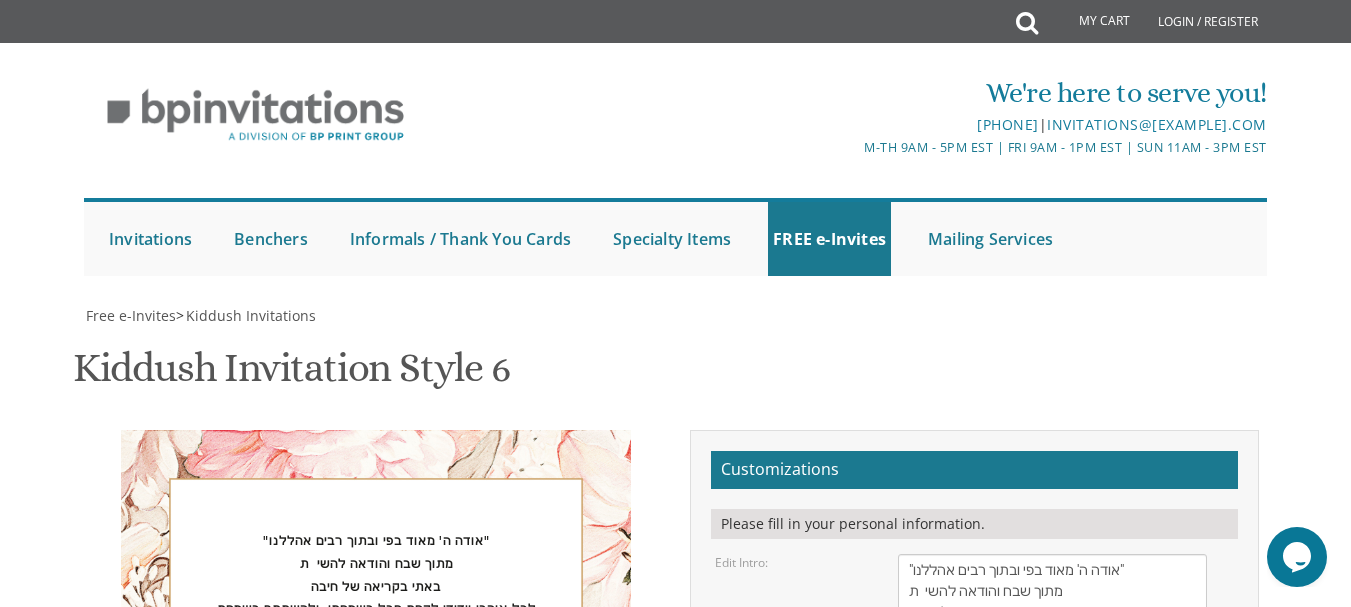click on "[FIRST] and [LAST]
[FIRST] and [LAST]" at bounding box center (1066, 1341) 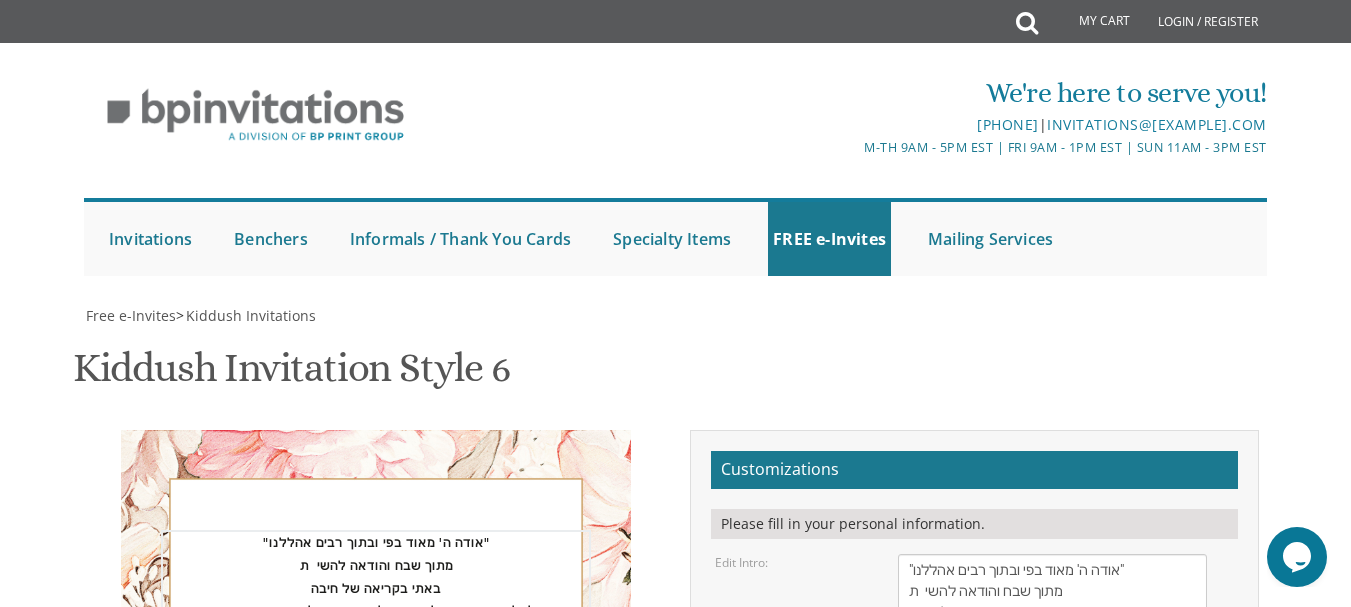 scroll, scrollTop: 795, scrollLeft: 0, axis: vertical 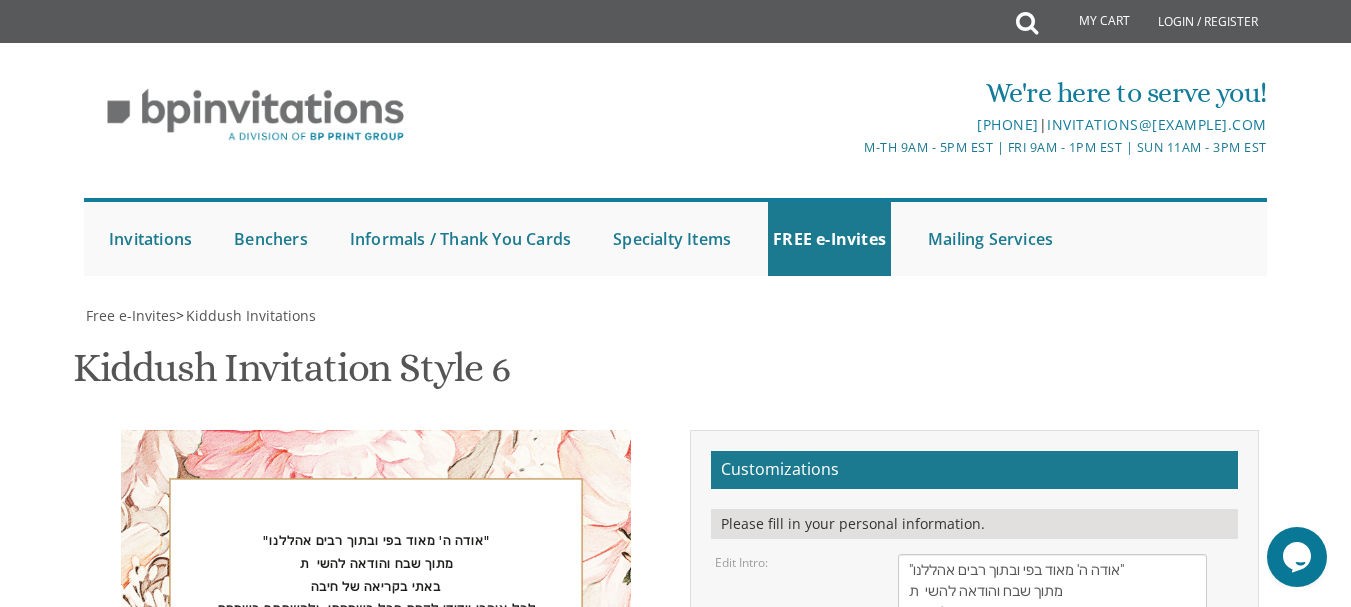 paste 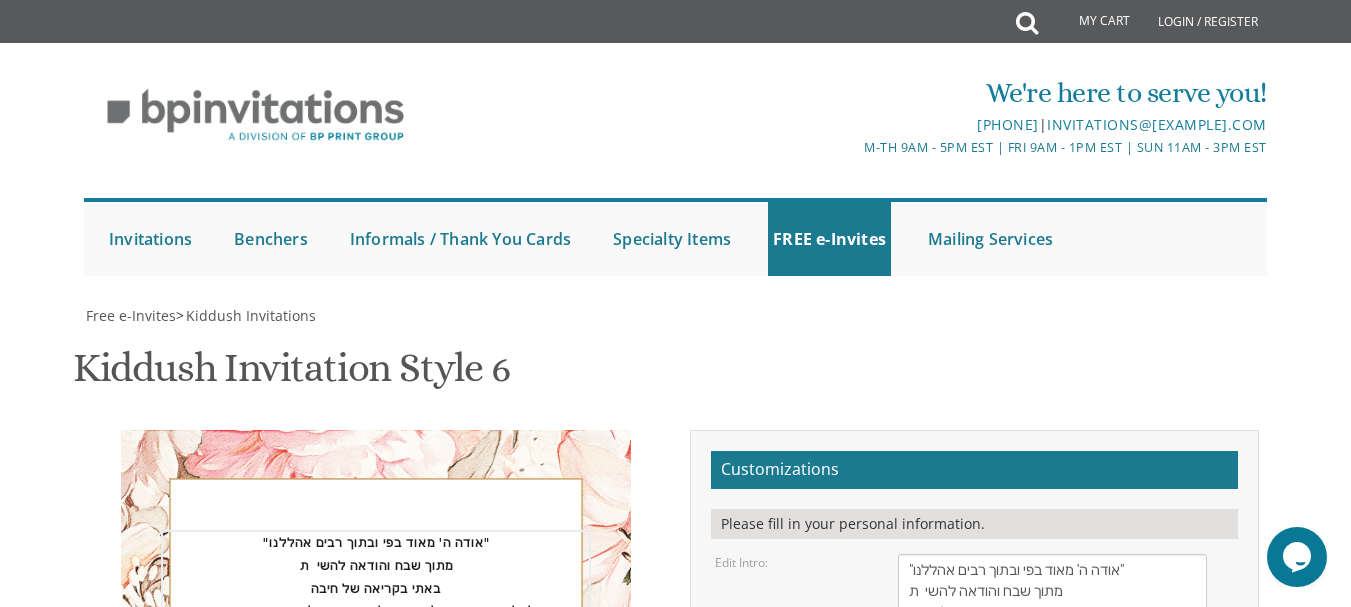 drag, startPoint x: 1051, startPoint y: 218, endPoint x: 1008, endPoint y: 175, distance: 60.811184 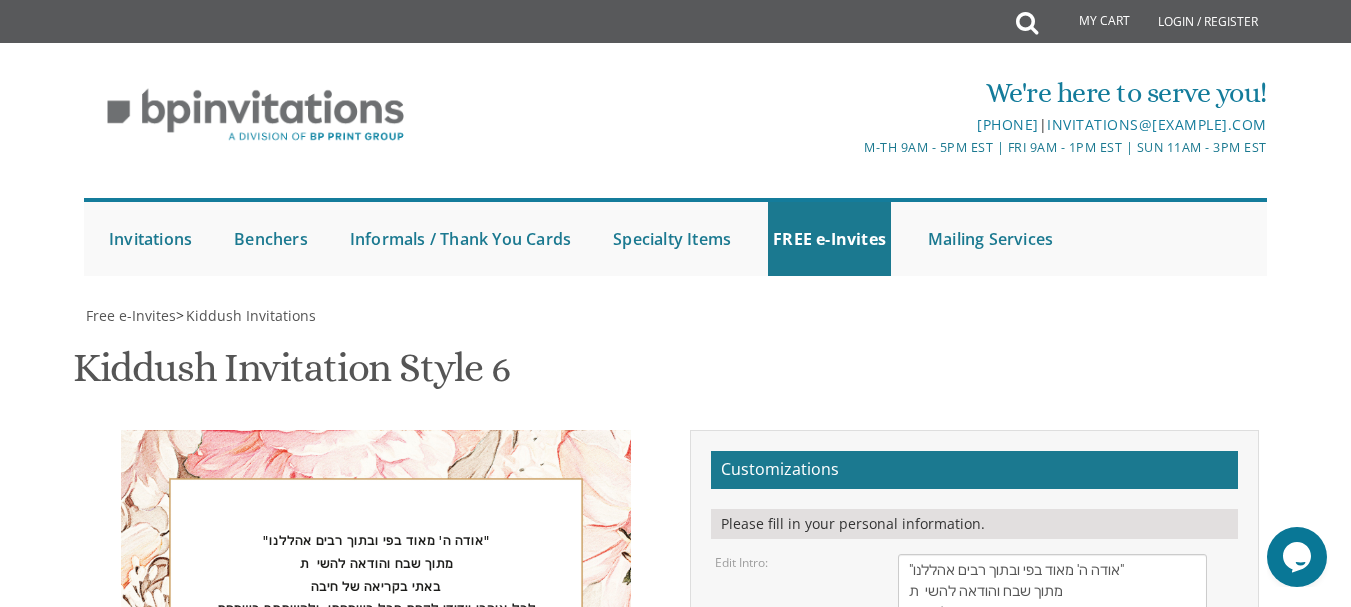 click on "This Shabbos, Parshas Shelach
Bais Medrash Shaarei Tefillah
[NUMBER] [STREET]" at bounding box center (1066, 1203) 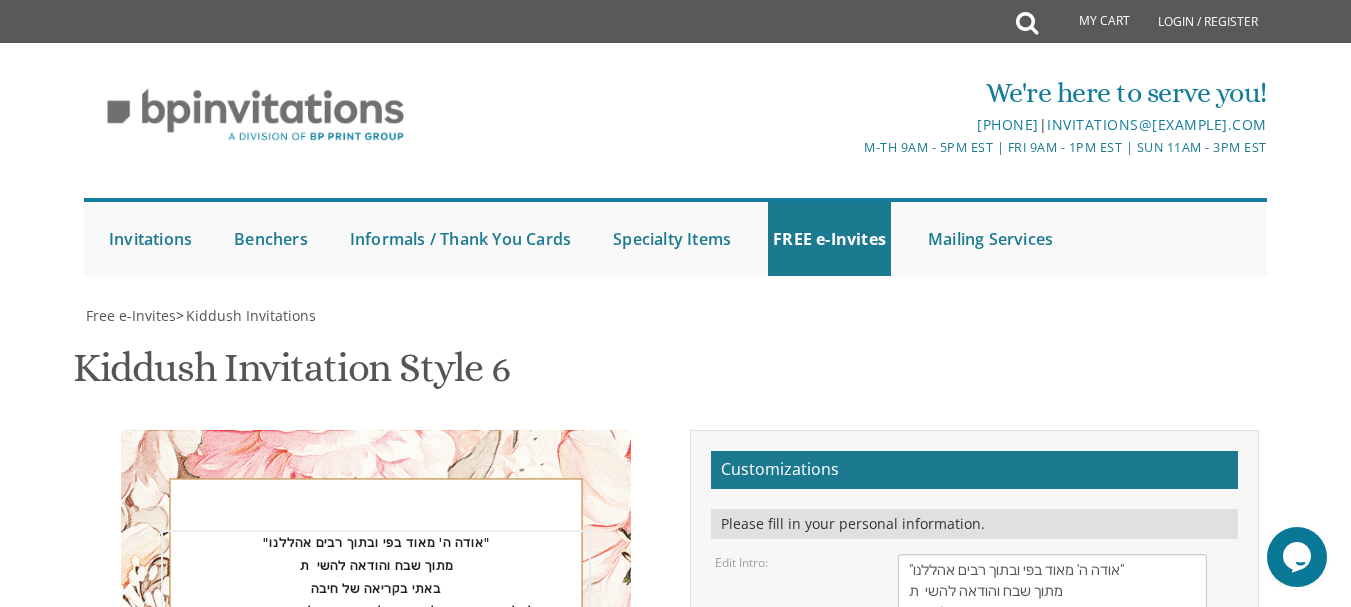 scroll, scrollTop: 636, scrollLeft: 0, axis: vertical 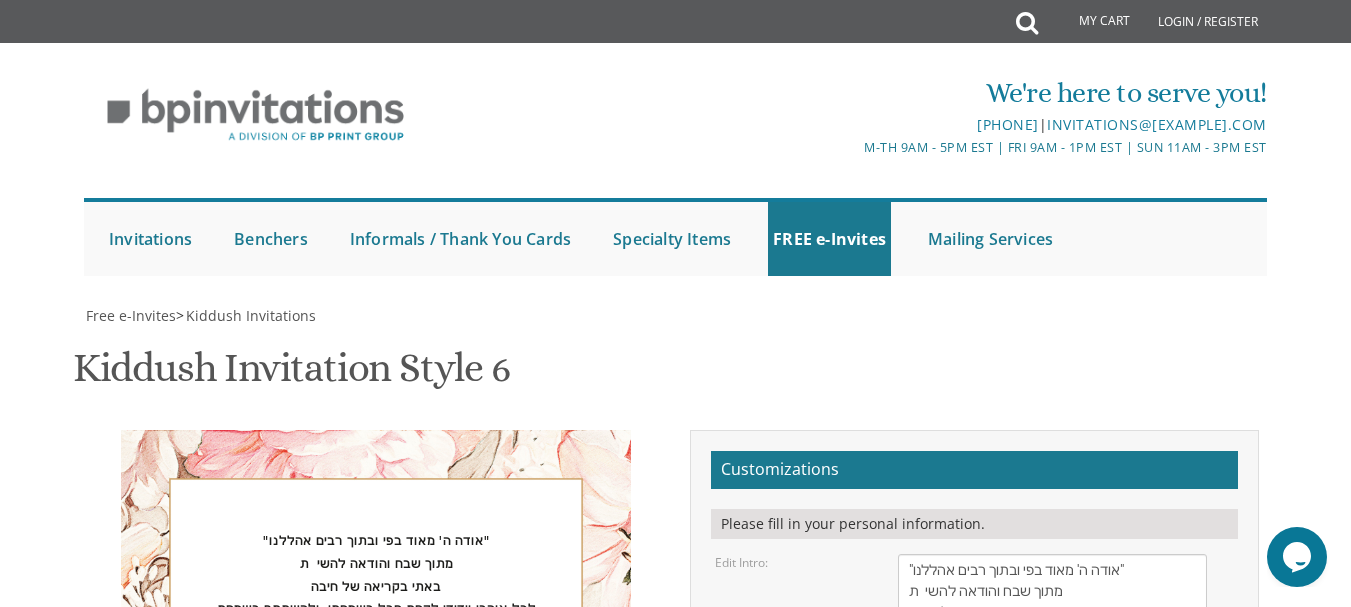 paste 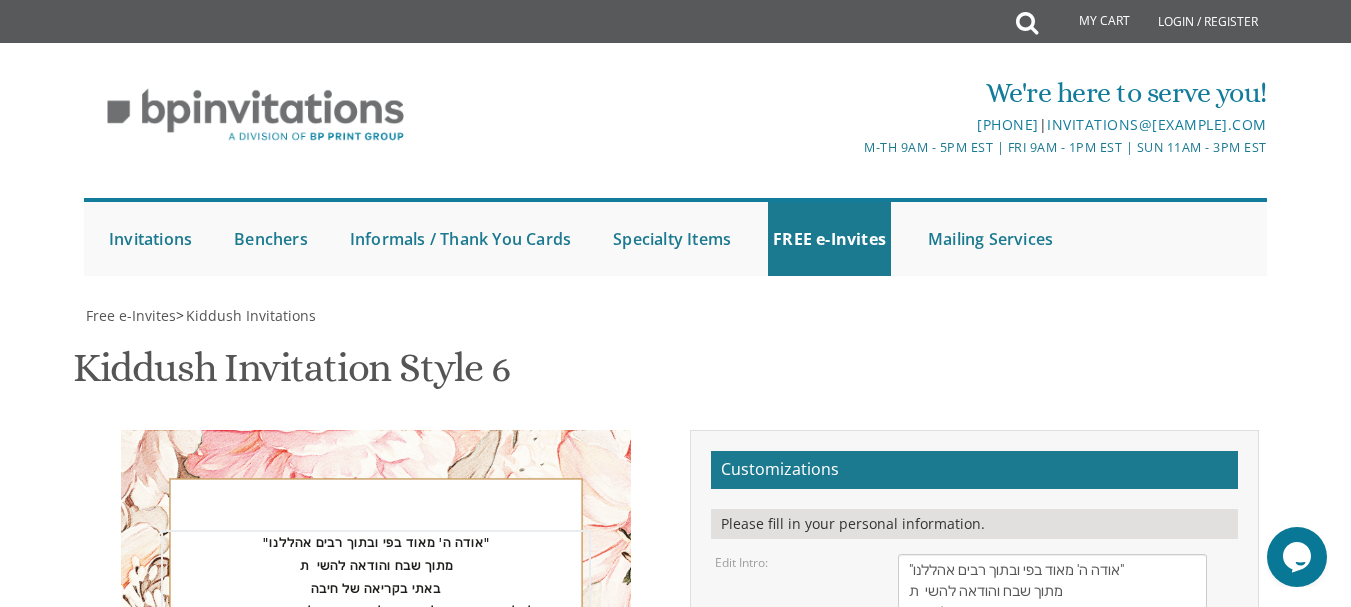 scroll, scrollTop: 638, scrollLeft: 0, axis: vertical 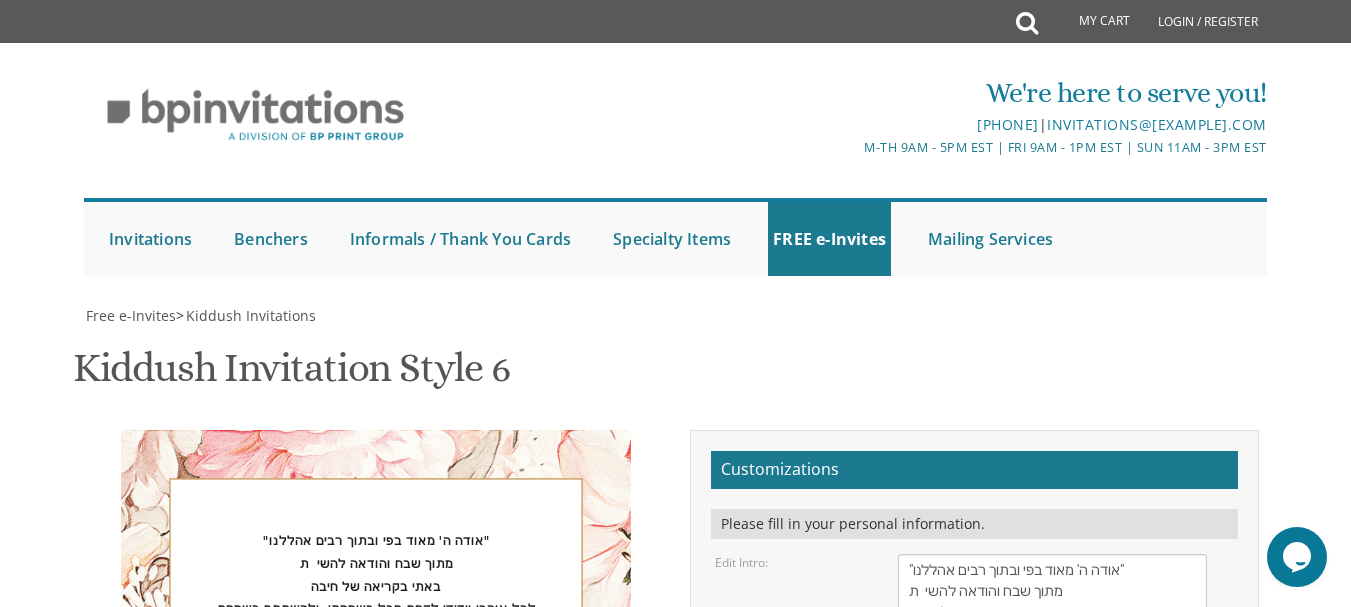 drag, startPoint x: 949, startPoint y: 592, endPoint x: 886, endPoint y: 578, distance: 64.53681 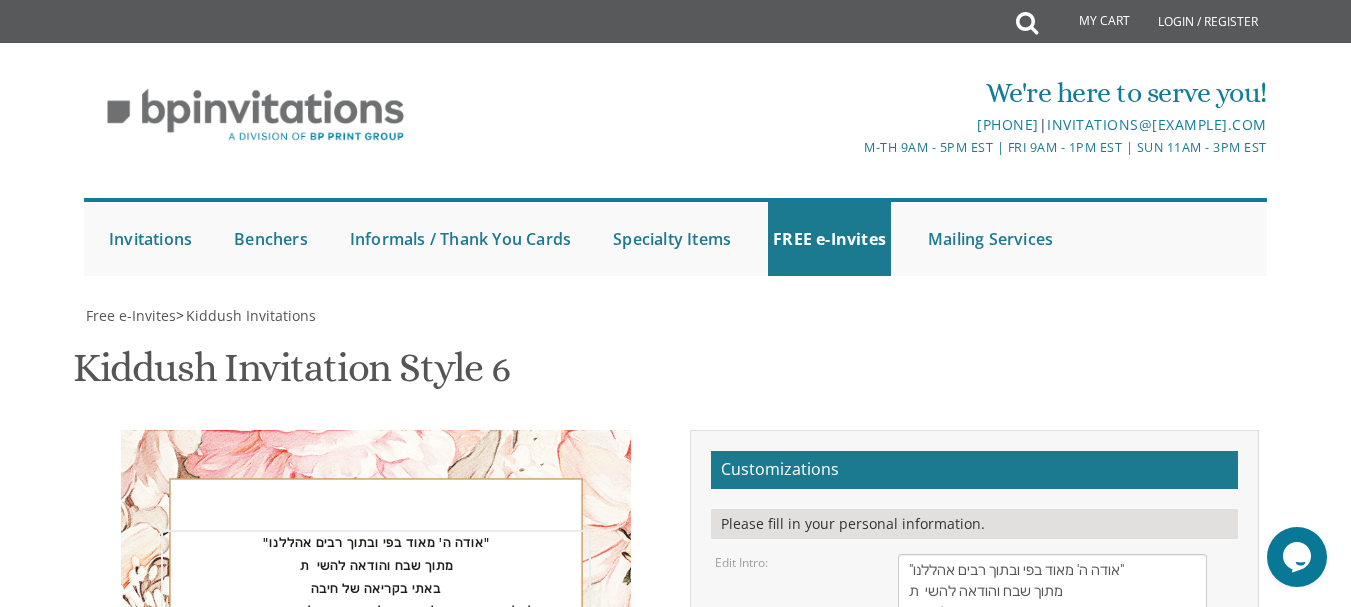 drag, startPoint x: 1071, startPoint y: 183, endPoint x: 1025, endPoint y: 25, distance: 164.56001 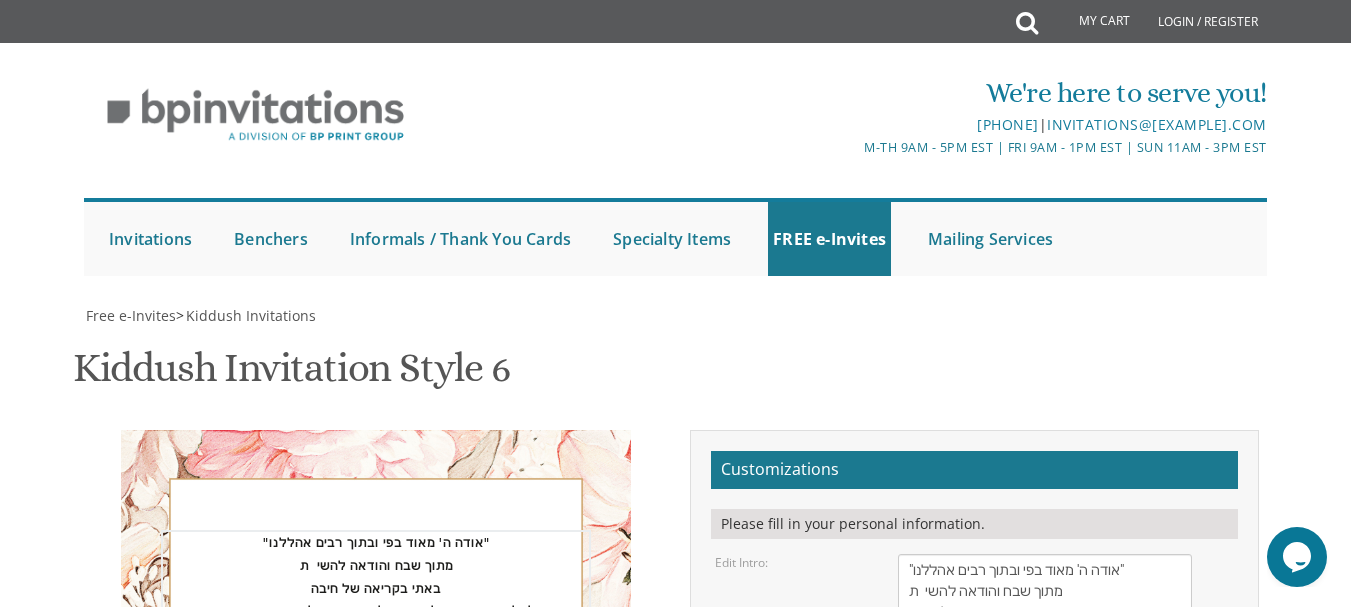 drag, startPoint x: 1203, startPoint y: 348, endPoint x: 1188, endPoint y: 76, distance: 272.4133 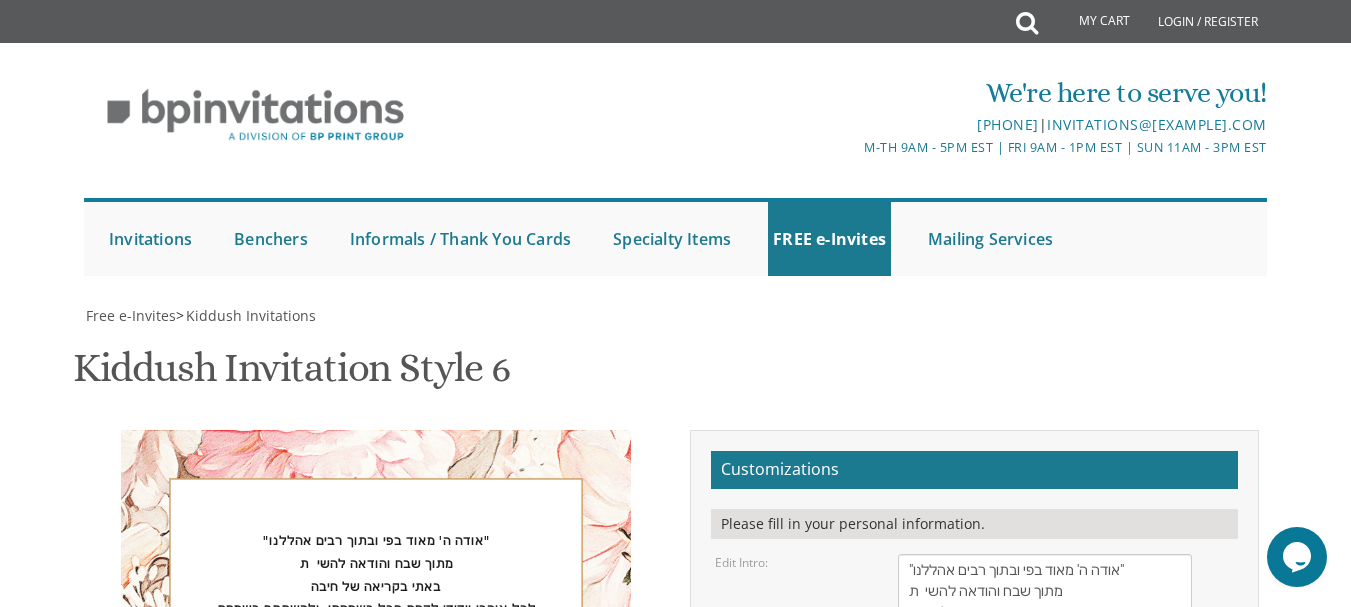 click on "40px 50px 60px 70px 80px" at bounding box center (1066, 804) 